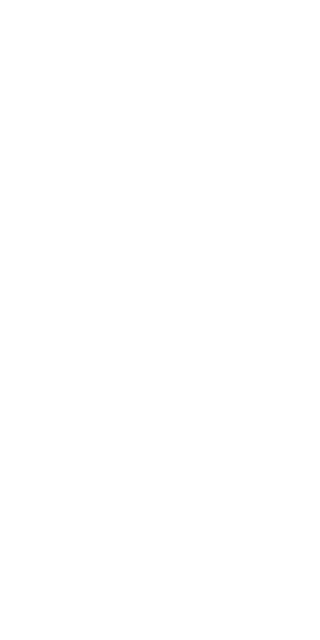 scroll, scrollTop: 0, scrollLeft: 0, axis: both 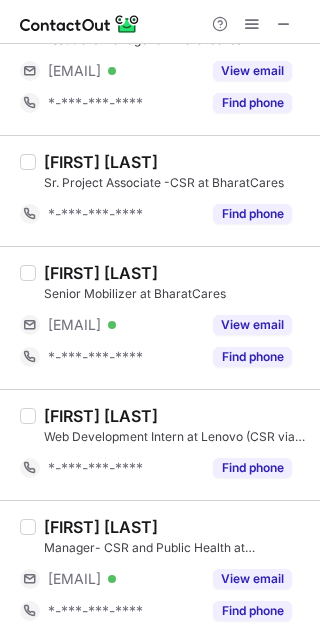 drag, startPoint x: 276, startPoint y: 572, endPoint x: 273, endPoint y: 557, distance: 15.297058 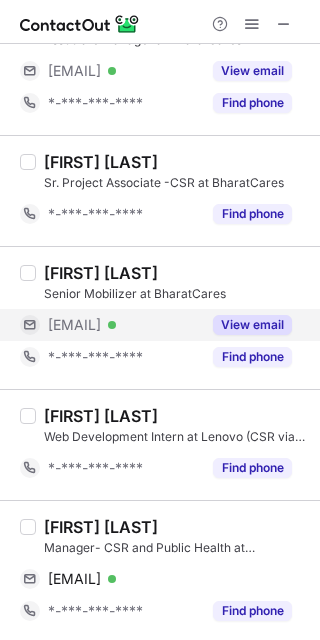 click on "View email" at bounding box center (252, 325) 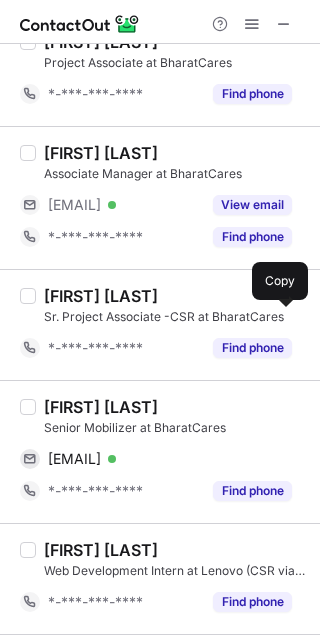 scroll, scrollTop: 1884, scrollLeft: 0, axis: vertical 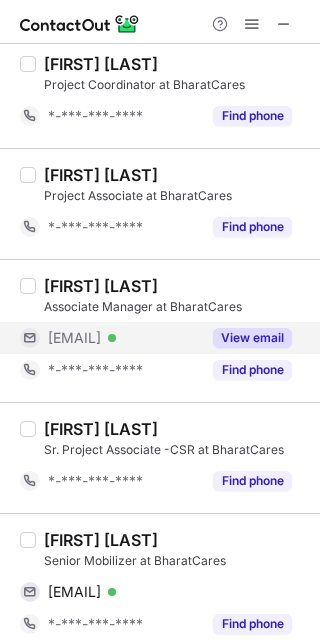 click on "View email" at bounding box center (252, 338) 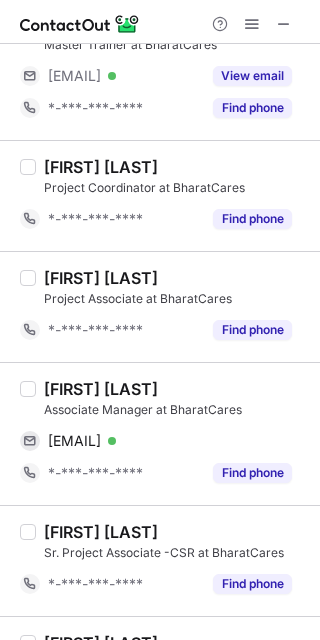 scroll, scrollTop: 1617, scrollLeft: 0, axis: vertical 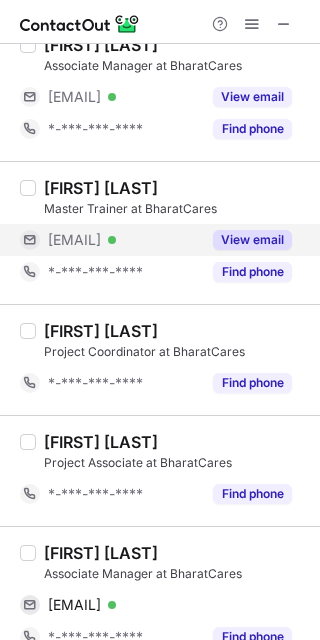 click on "View email" at bounding box center (252, 240) 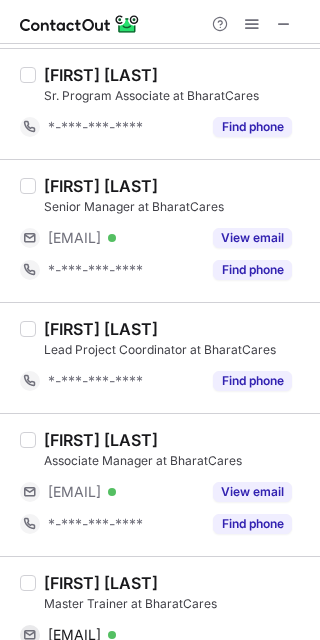 scroll, scrollTop: 1217, scrollLeft: 0, axis: vertical 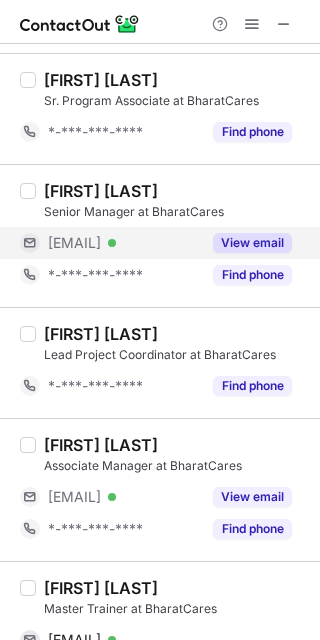 click on "View email" at bounding box center (252, 243) 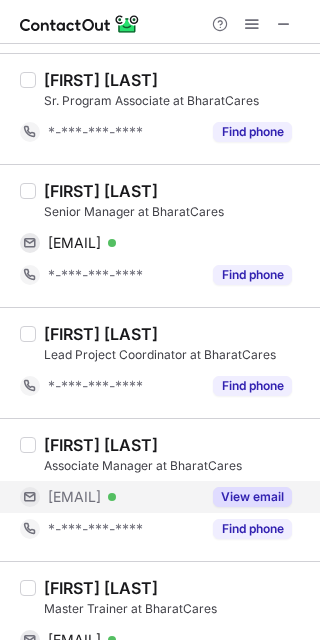 click on "View email" at bounding box center (252, 497) 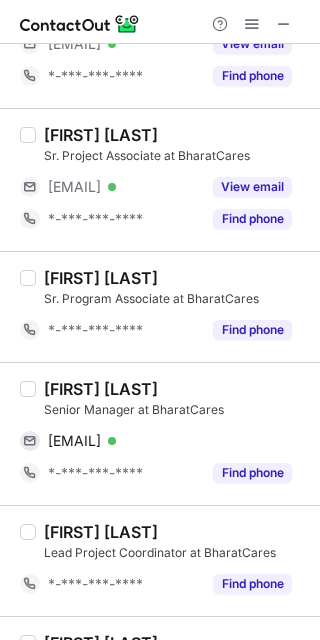 scroll, scrollTop: 951, scrollLeft: 0, axis: vertical 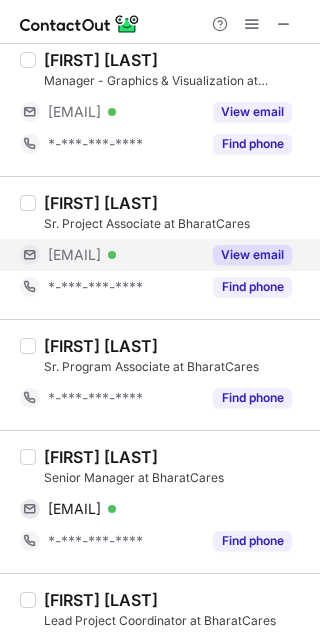click on "View email" at bounding box center [252, 255] 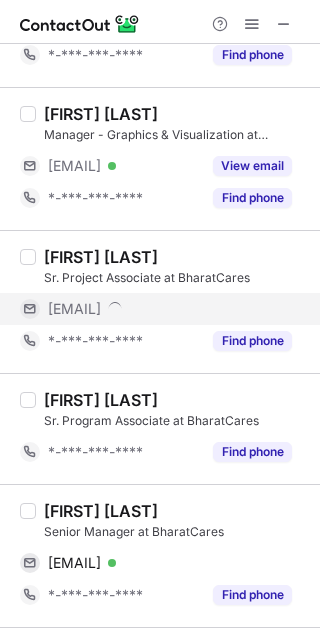 scroll, scrollTop: 817, scrollLeft: 0, axis: vertical 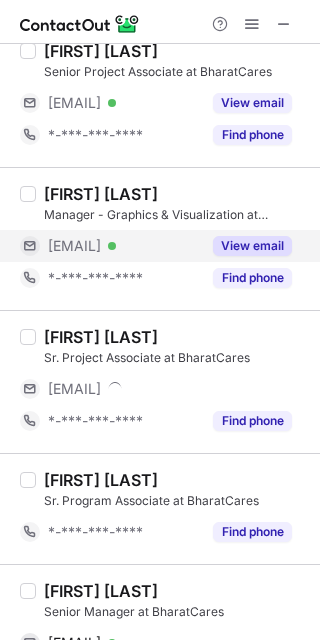 click on "View email" at bounding box center (252, 246) 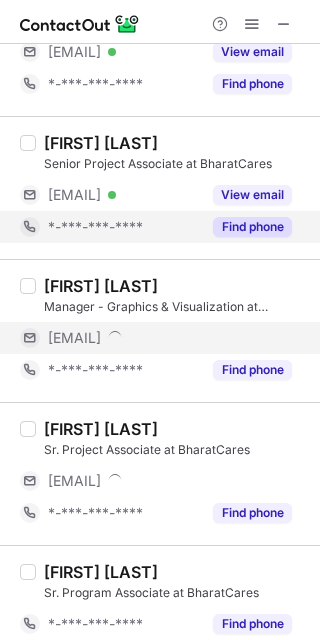 scroll, scrollTop: 684, scrollLeft: 0, axis: vertical 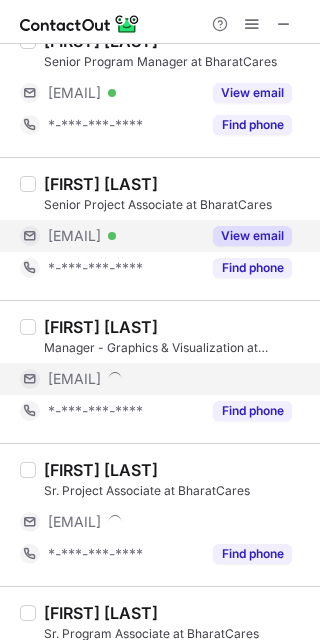 click on "View email" at bounding box center [252, 236] 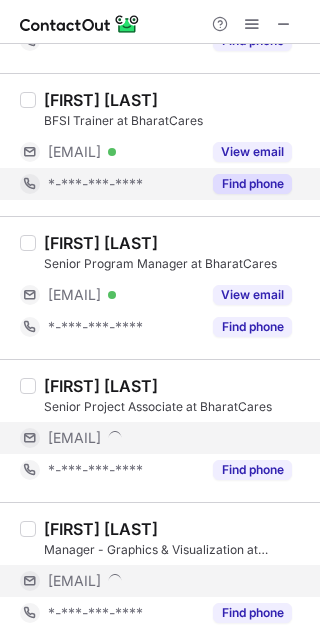 scroll, scrollTop: 417, scrollLeft: 0, axis: vertical 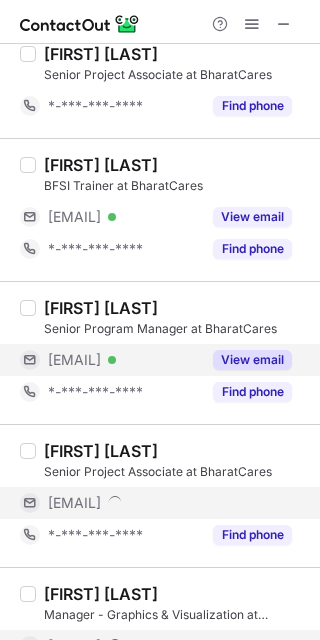 click on "View email" at bounding box center (252, 360) 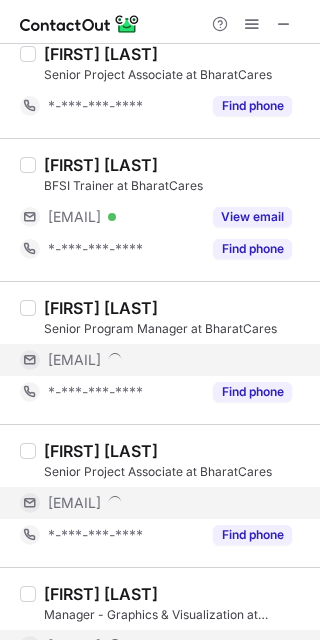 scroll, scrollTop: 284, scrollLeft: 0, axis: vertical 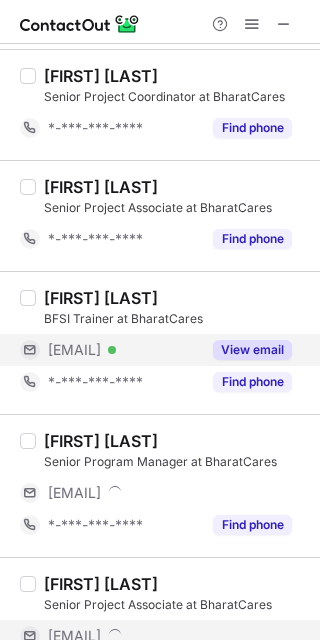 click on "View email" at bounding box center [252, 350] 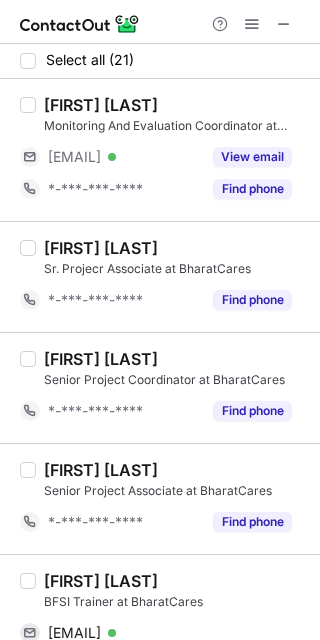 scroll, scrollTop: 0, scrollLeft: 0, axis: both 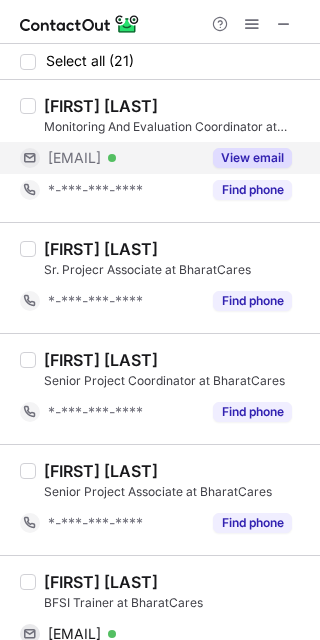 click on "View email" at bounding box center (252, 158) 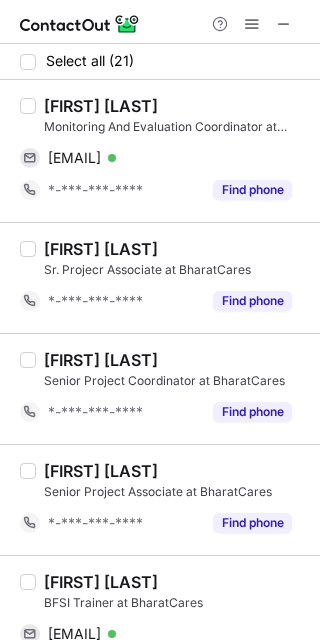 click on "[FIRST] [LAST]" at bounding box center [101, 106] 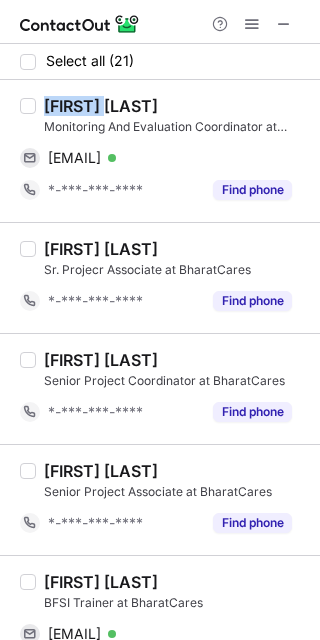 click on "[FIRST] [LAST]" at bounding box center [101, 106] 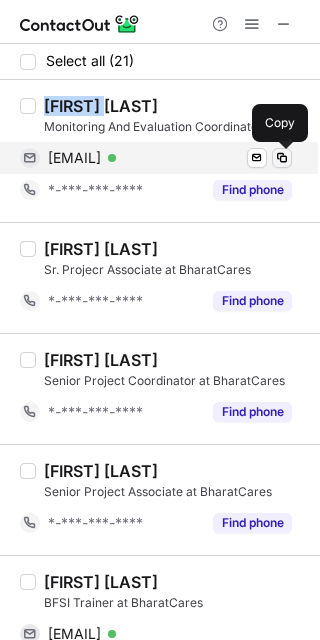 click at bounding box center [282, 158] 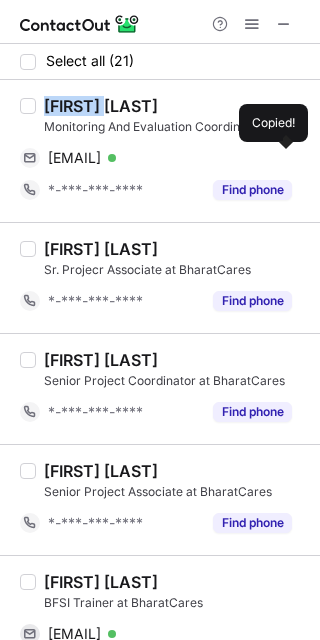 drag, startPoint x: 282, startPoint y: 159, endPoint x: 319, endPoint y: 121, distance: 53.037724 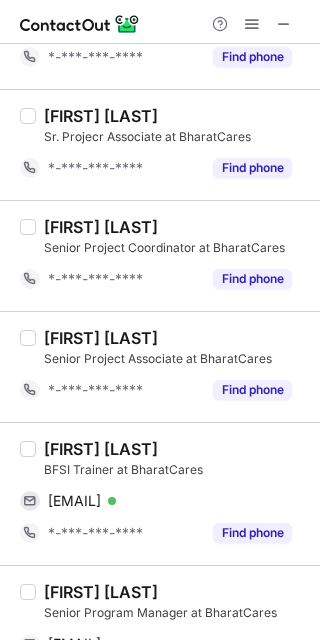 scroll, scrollTop: 266, scrollLeft: 0, axis: vertical 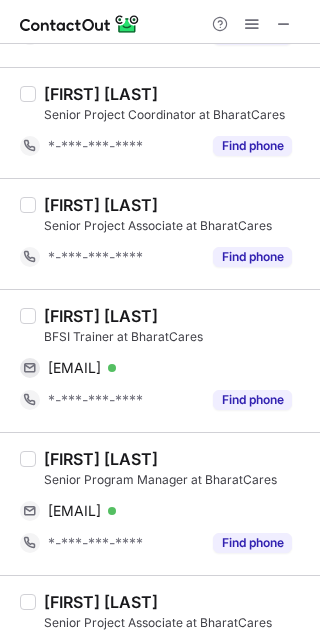 click on "[FIRST] [LAST]" at bounding box center [101, 316] 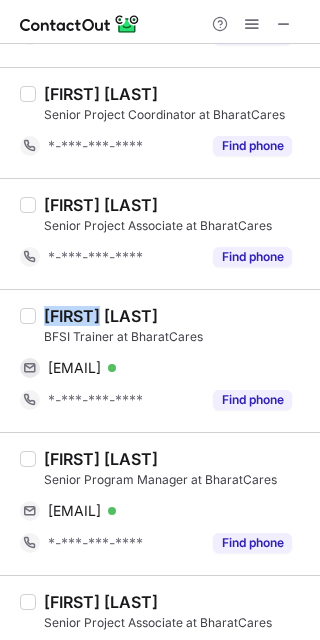 click on "[FIRST] [LAST]" at bounding box center (101, 316) 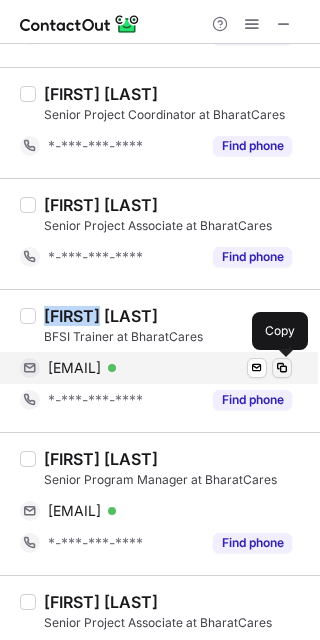 click at bounding box center (282, 368) 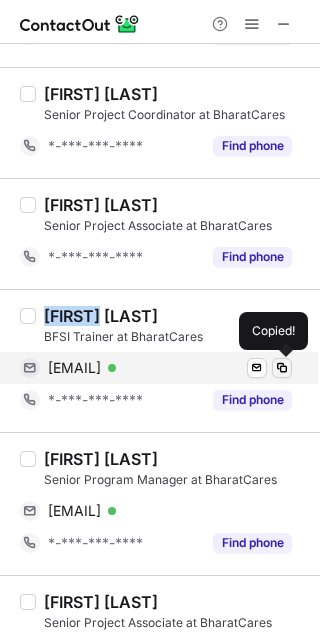 click at bounding box center [282, 368] 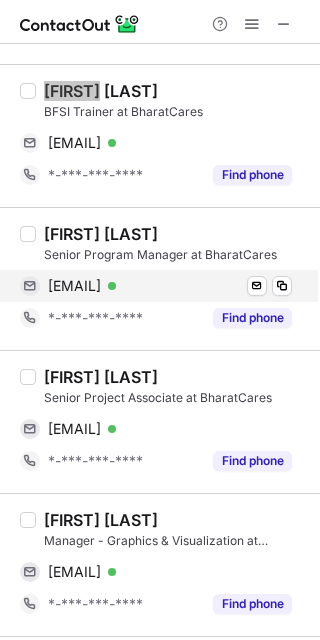 scroll, scrollTop: 533, scrollLeft: 0, axis: vertical 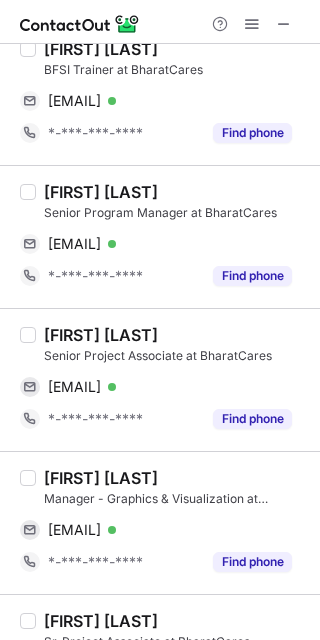click on "[FIRST] [LAST]" at bounding box center (101, 192) 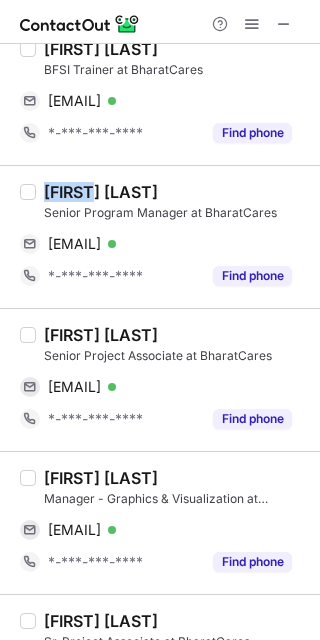 click on "[FIRST] [LAST]" at bounding box center [101, 192] 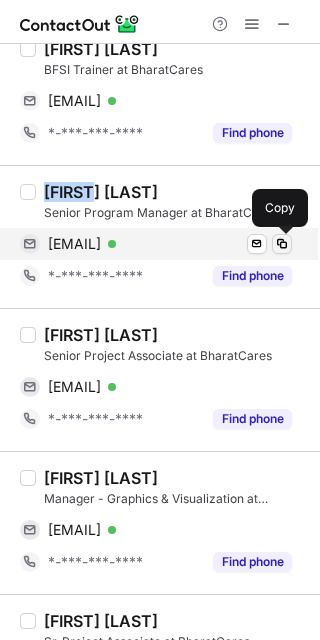 click at bounding box center [282, 244] 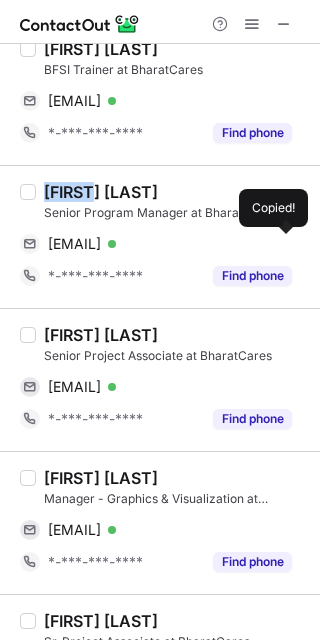 drag, startPoint x: 280, startPoint y: 238, endPoint x: 307, endPoint y: 237, distance: 27.018513 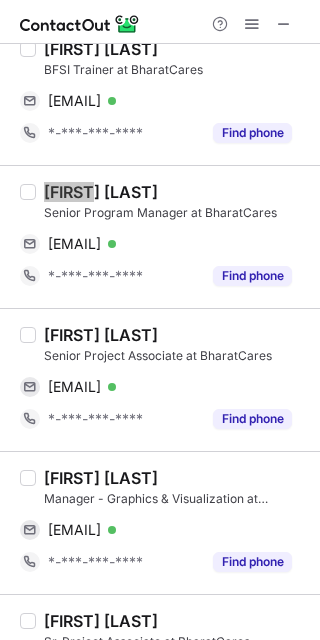 scroll, scrollTop: 666, scrollLeft: 0, axis: vertical 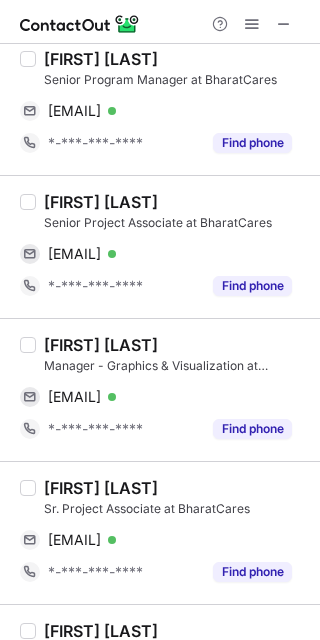 click on "[FIRST] [LAST]" at bounding box center [101, 202] 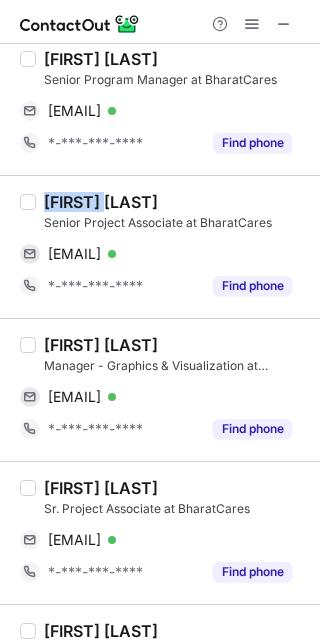 click on "[FIRST] [LAST]" at bounding box center (101, 202) 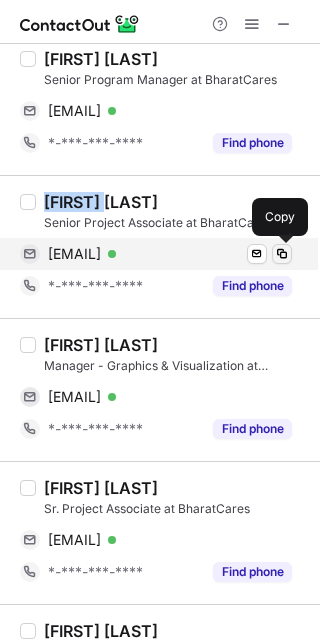 click at bounding box center [282, 254] 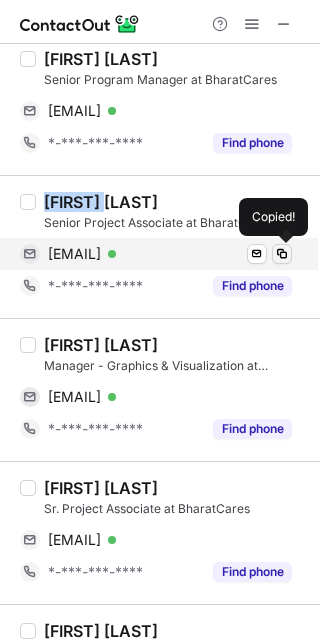 drag, startPoint x: 283, startPoint y: 256, endPoint x: 311, endPoint y: 260, distance: 28.284271 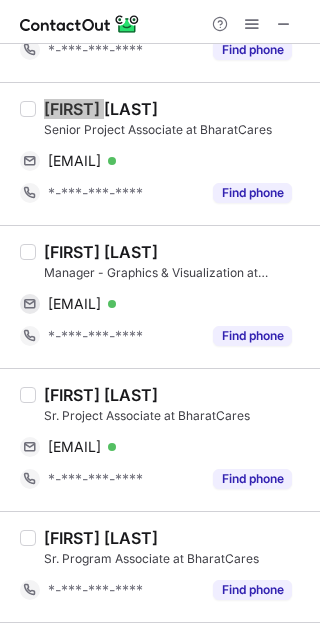 scroll, scrollTop: 800, scrollLeft: 0, axis: vertical 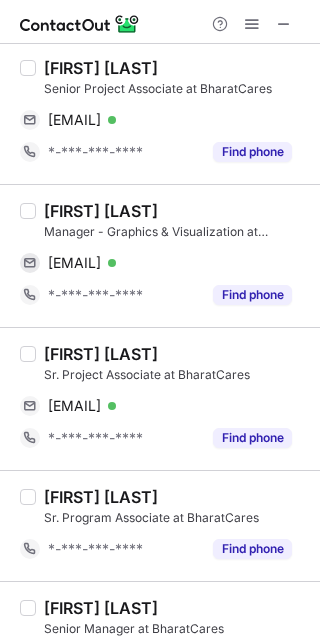 click on "[FIRST] [LAST]" at bounding box center (101, 211) 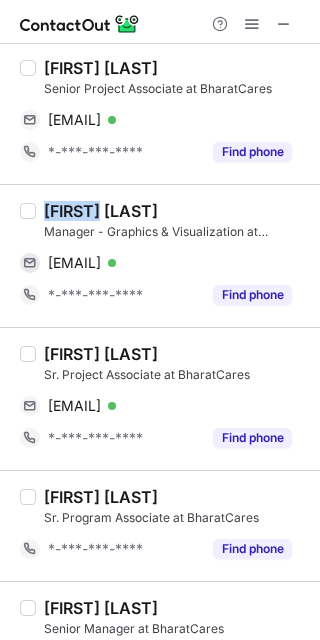 click on "[FIRST] [LAST]" at bounding box center (101, 211) 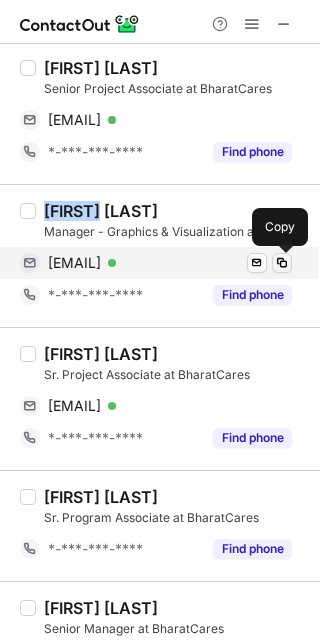click at bounding box center (282, 263) 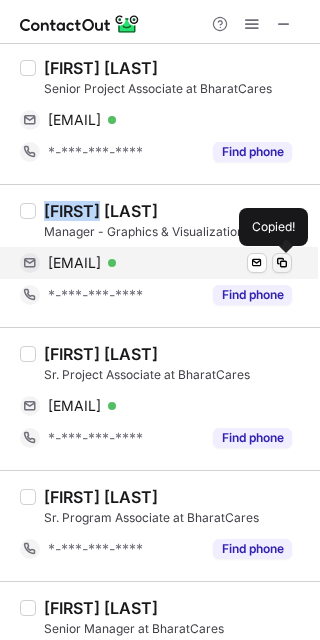 click at bounding box center (282, 263) 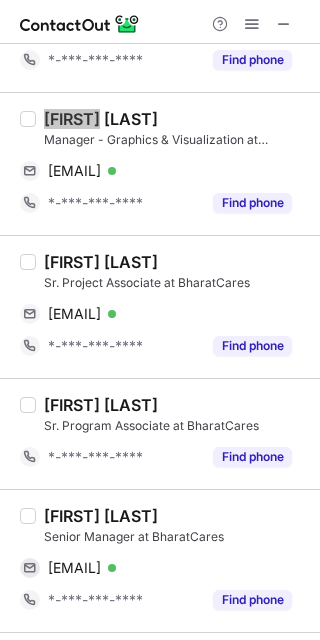 scroll, scrollTop: 933, scrollLeft: 0, axis: vertical 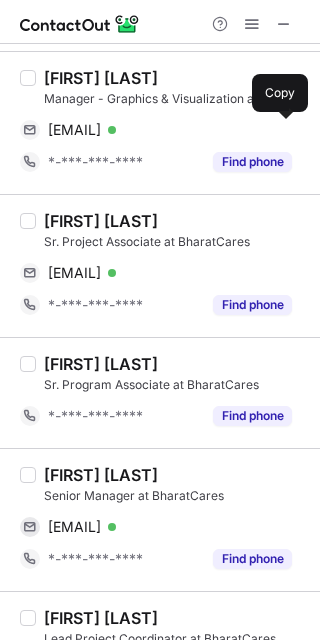click on "[FIRST] [LAST]" at bounding box center (101, 221) 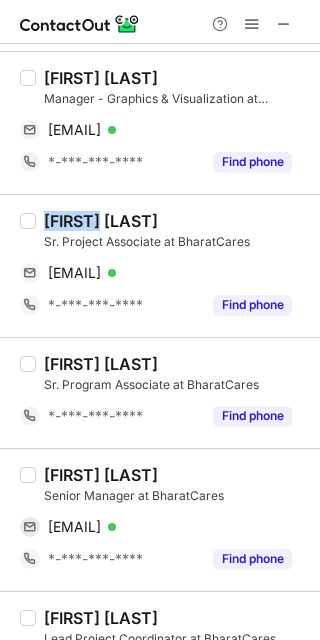 click on "[FIRST] [LAST]" at bounding box center (101, 221) 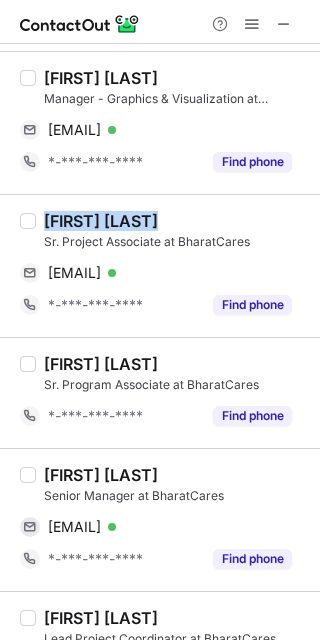 copy on "[FIRST] [LAST]" 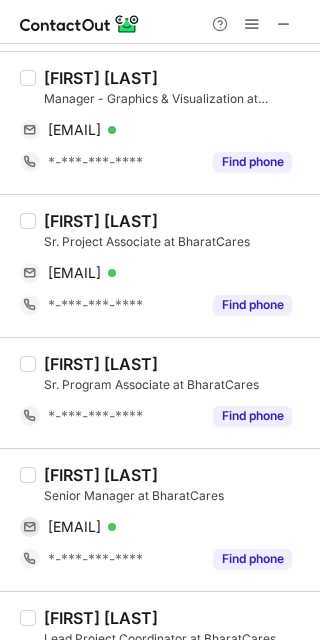 click on "Rushin Dave Manager - Graphics & Visualization at BharatCares [EMAIL] Verified Send email Copy [PHONE] Find phone" at bounding box center (160, 122) 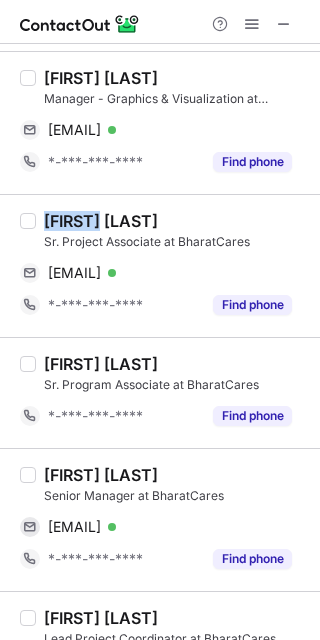 click on "[FIRST] [LAST]" at bounding box center (101, 221) 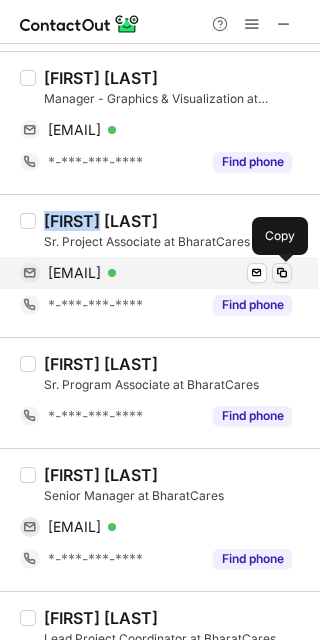 click at bounding box center (282, 273) 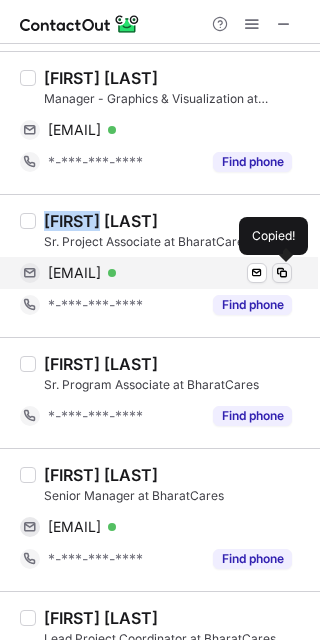 drag, startPoint x: 279, startPoint y: 269, endPoint x: 311, endPoint y: 237, distance: 45.254833 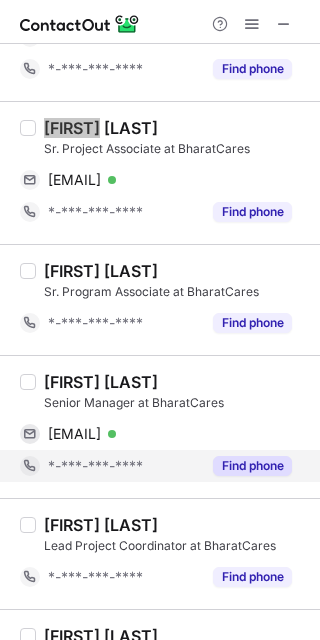 scroll, scrollTop: 1066, scrollLeft: 0, axis: vertical 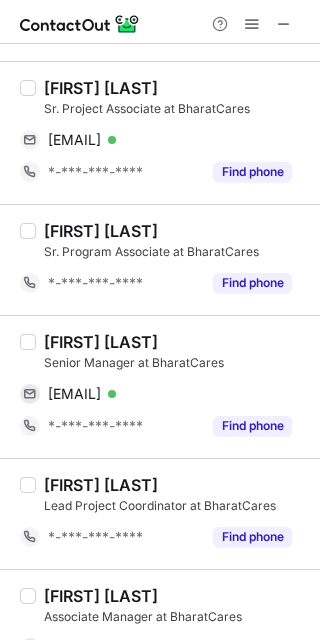 click on "[FIRST] [LAST]" at bounding box center [101, 342] 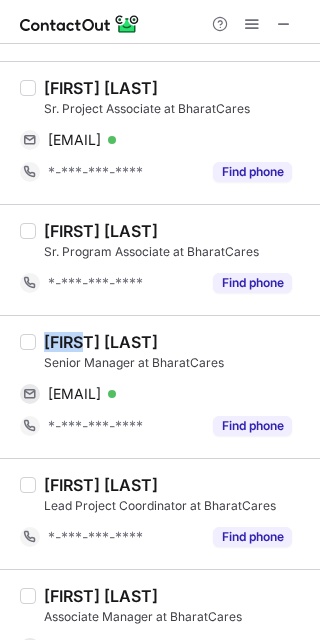 click on "[FIRST] [LAST]" at bounding box center [101, 342] 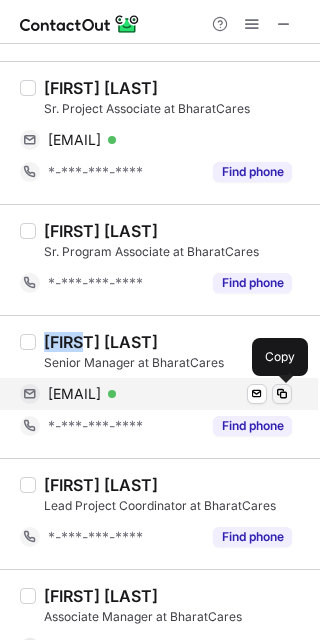 click at bounding box center (282, 394) 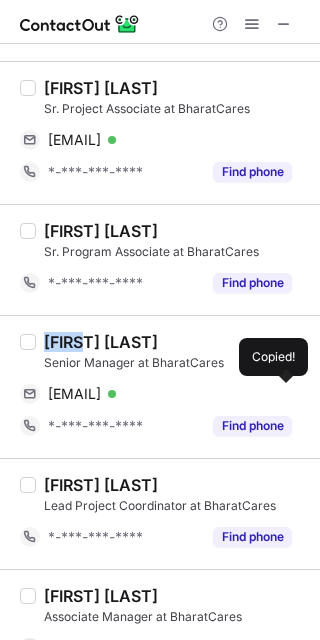 drag, startPoint x: 282, startPoint y: 391, endPoint x: 313, endPoint y: 361, distance: 43.13931 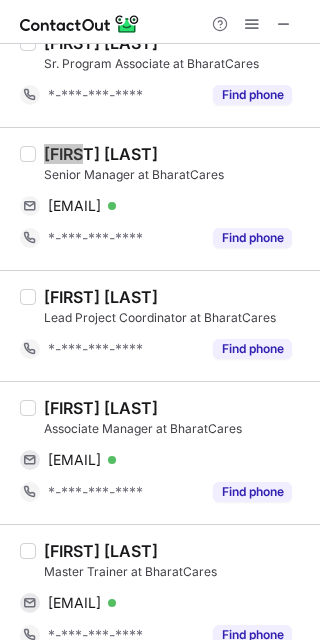 scroll, scrollTop: 1333, scrollLeft: 0, axis: vertical 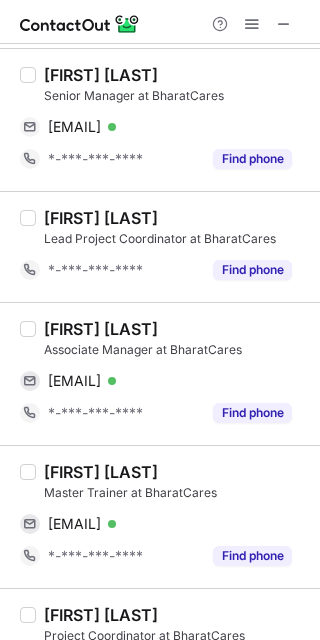 click on "[FIRST] [LAST]" at bounding box center (101, 329) 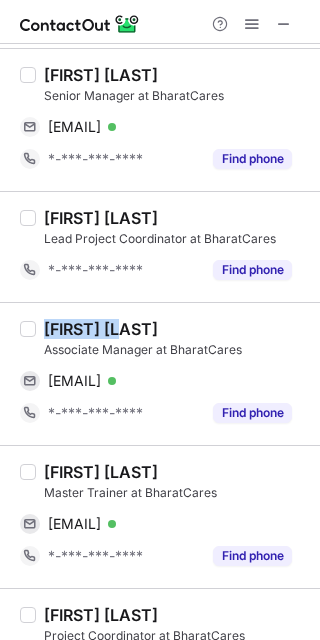 click on "[FIRST] [LAST]" at bounding box center [101, 329] 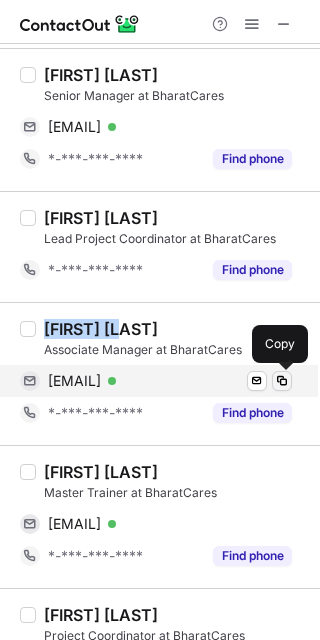 click at bounding box center [282, 381] 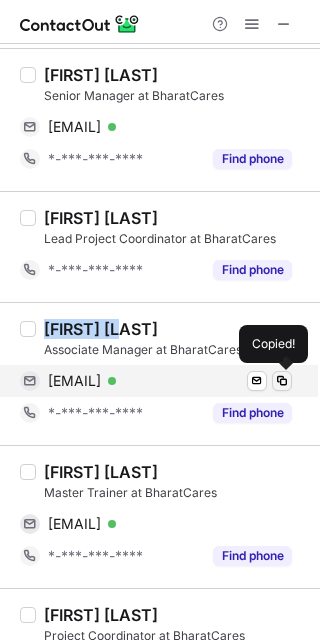 click at bounding box center [282, 381] 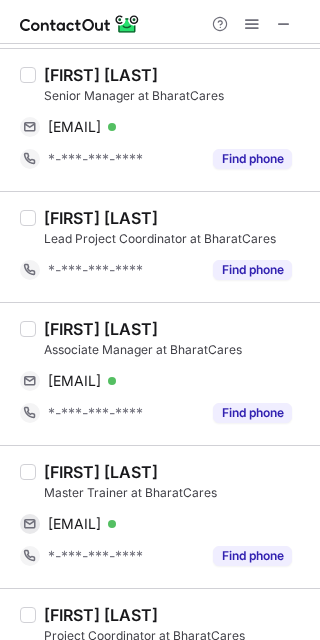 click on "[FIRST] [LAST]" at bounding box center [101, 472] 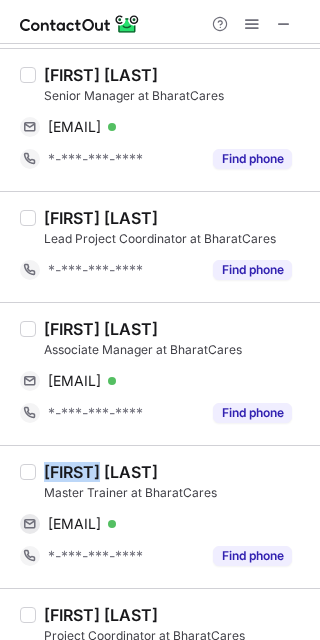 click on "[FIRST] [LAST]" at bounding box center [101, 472] 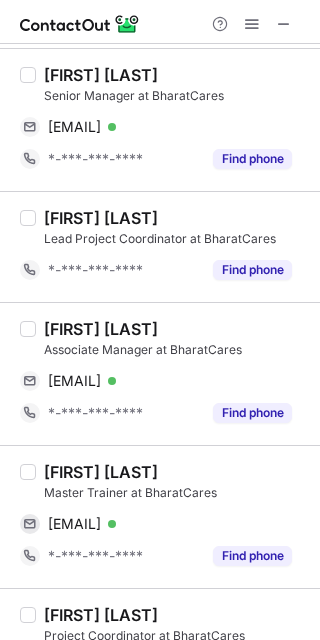 click on "[FIRST] [LAST]" at bounding box center (101, 472) 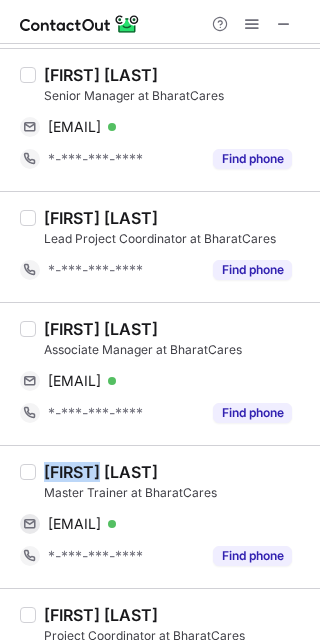 click on "[FIRST] [LAST]" at bounding box center (101, 472) 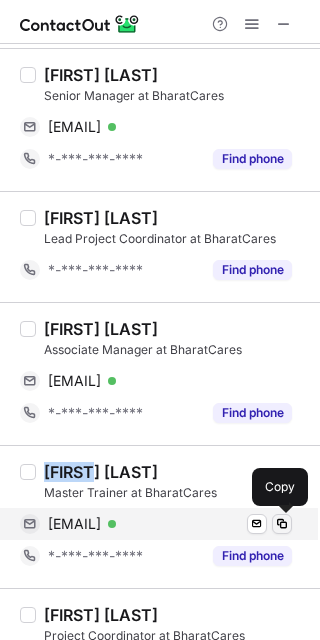 click at bounding box center (282, 524) 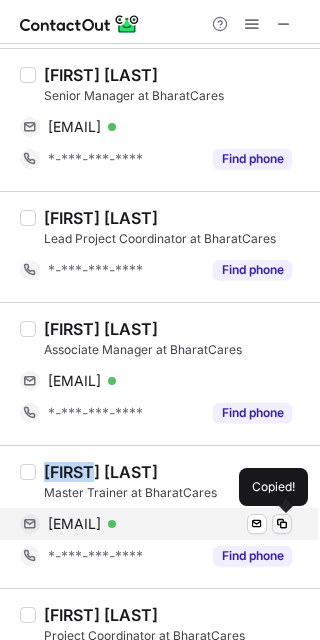 click at bounding box center (282, 524) 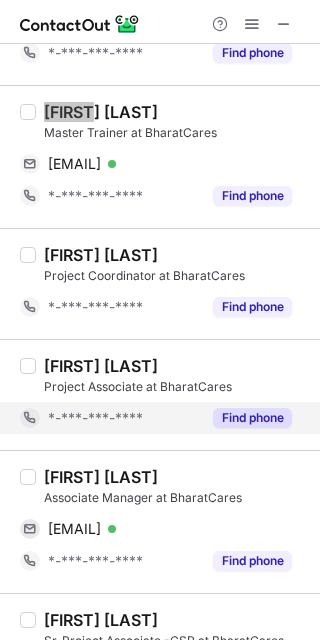scroll, scrollTop: 1733, scrollLeft: 0, axis: vertical 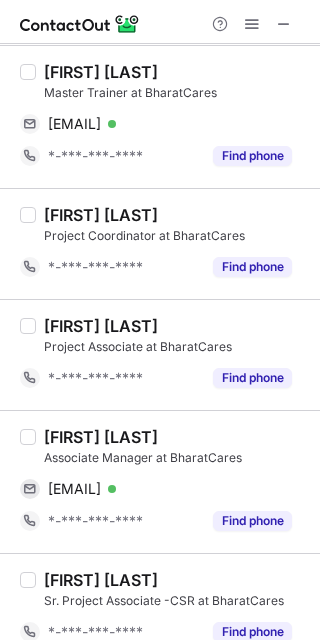 click on "[FIRST] [LAST]" at bounding box center (101, 437) 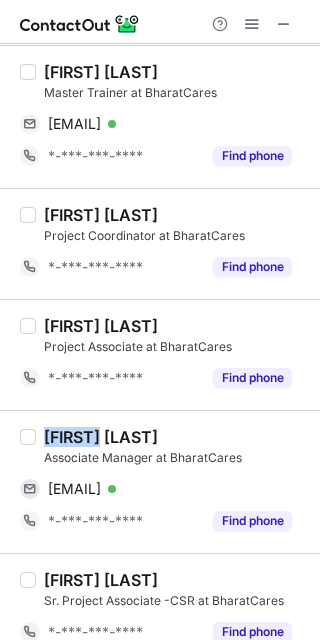 click on "[FIRST] [LAST]" at bounding box center (101, 437) 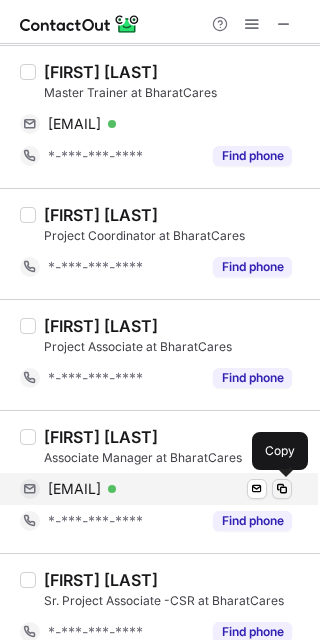click at bounding box center [282, 489] 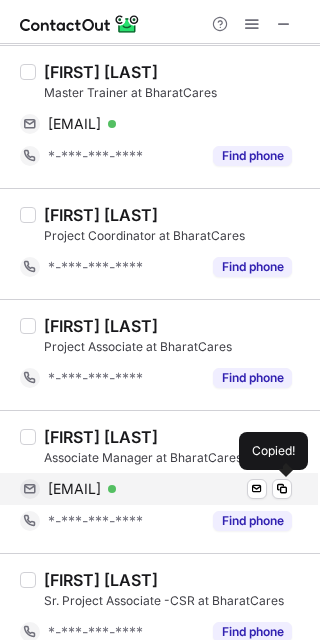 drag, startPoint x: 279, startPoint y: 487, endPoint x: 296, endPoint y: 489, distance: 17.117243 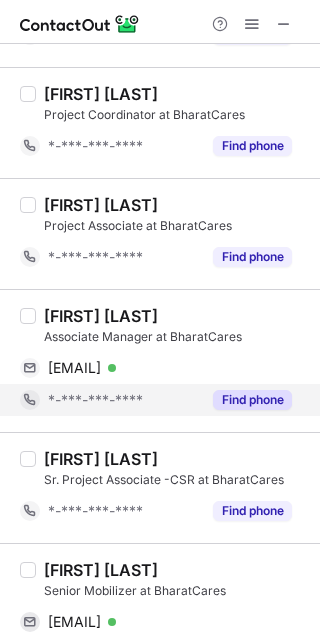 scroll, scrollTop: 2000, scrollLeft: 0, axis: vertical 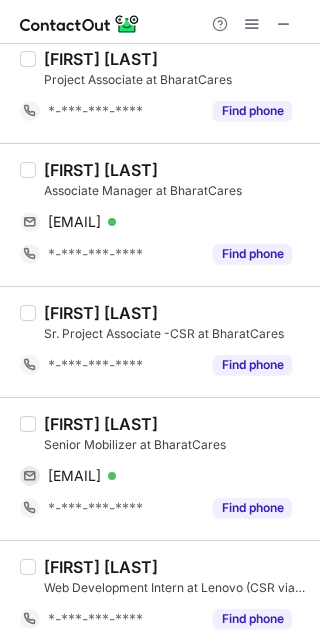 click on "[FIRST] [LAST]" at bounding box center [101, 424] 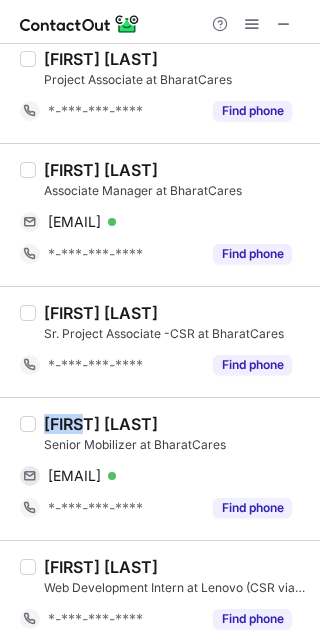 click on "[FIRST] [LAST]" at bounding box center (101, 424) 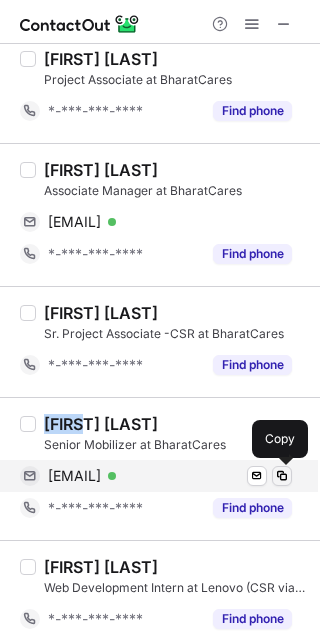 click at bounding box center (282, 476) 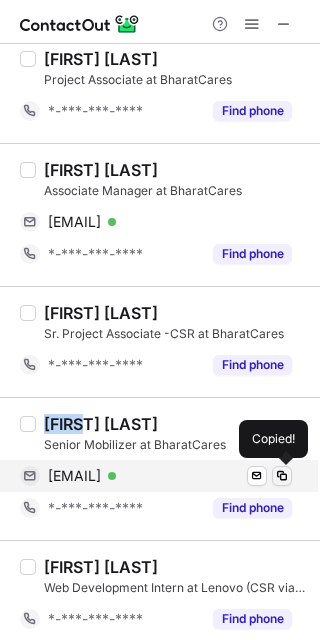 click at bounding box center [282, 476] 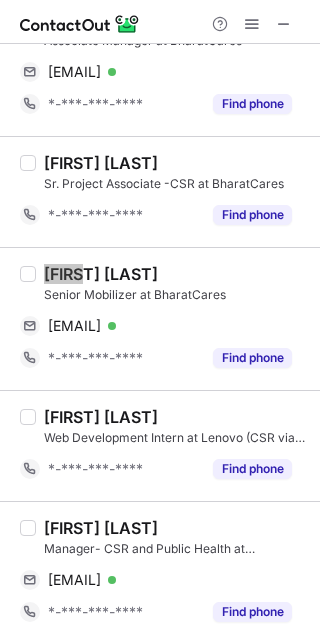 scroll, scrollTop: 2151, scrollLeft: 0, axis: vertical 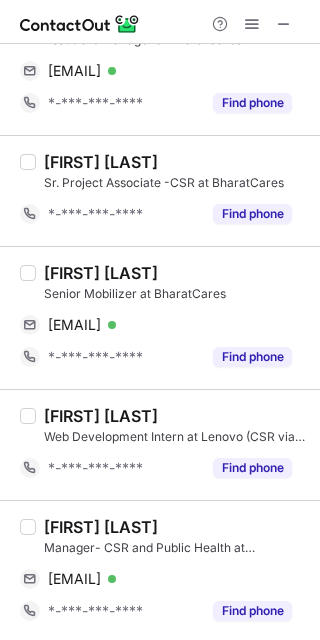 click on "[FIRST] [LAST]" at bounding box center (101, 527) 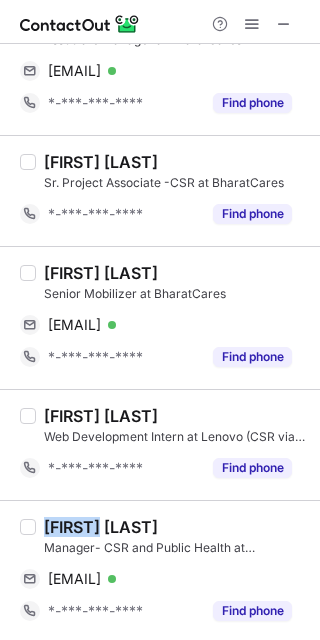 click on "[FIRST] [LAST]" at bounding box center (101, 527) 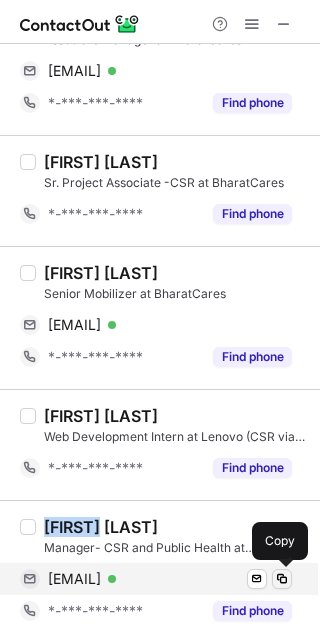 click at bounding box center [282, 579] 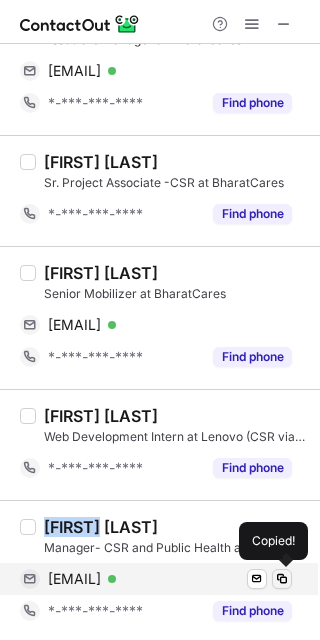 click at bounding box center (282, 579) 